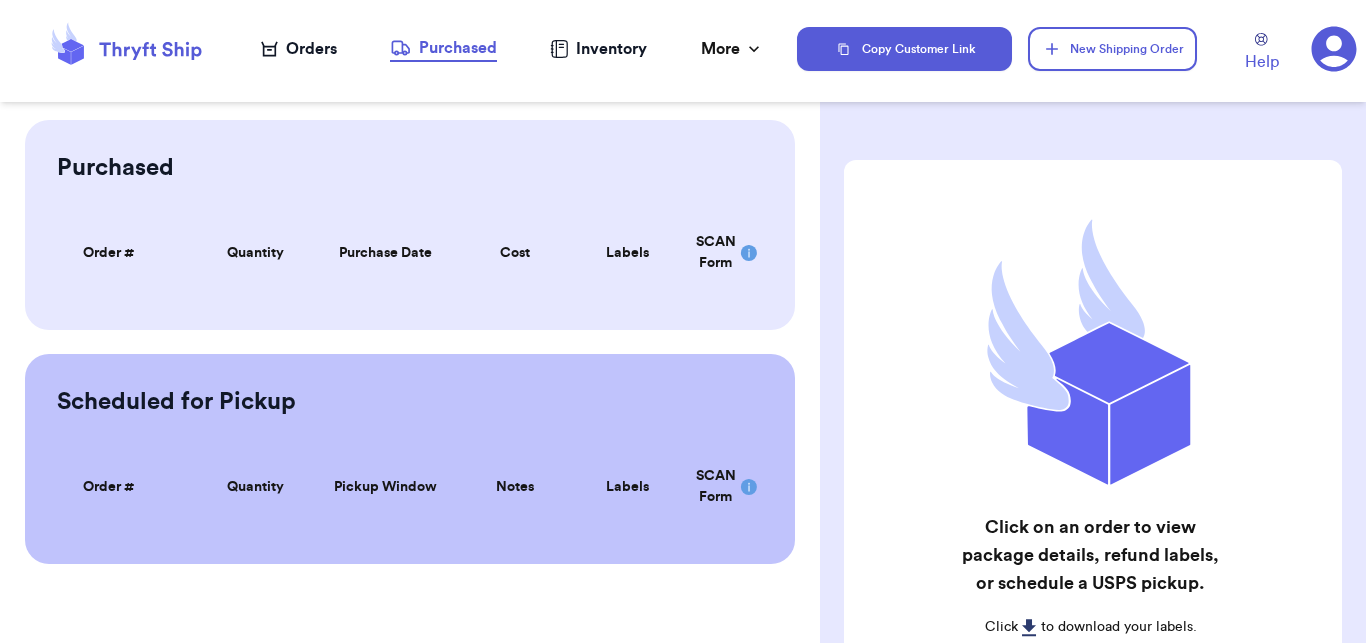 scroll, scrollTop: 0, scrollLeft: 0, axis: both 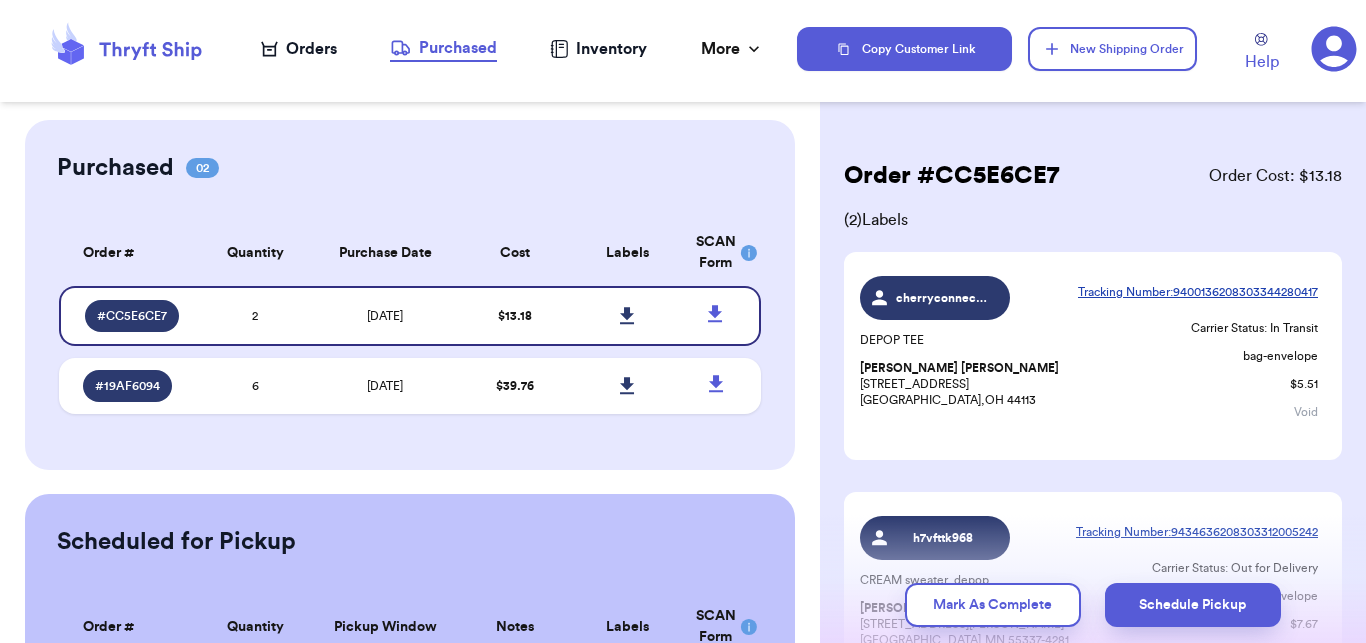 click on "Orders Purchased Inventory More Stats Completed Orders" at bounding box center [512, 49] 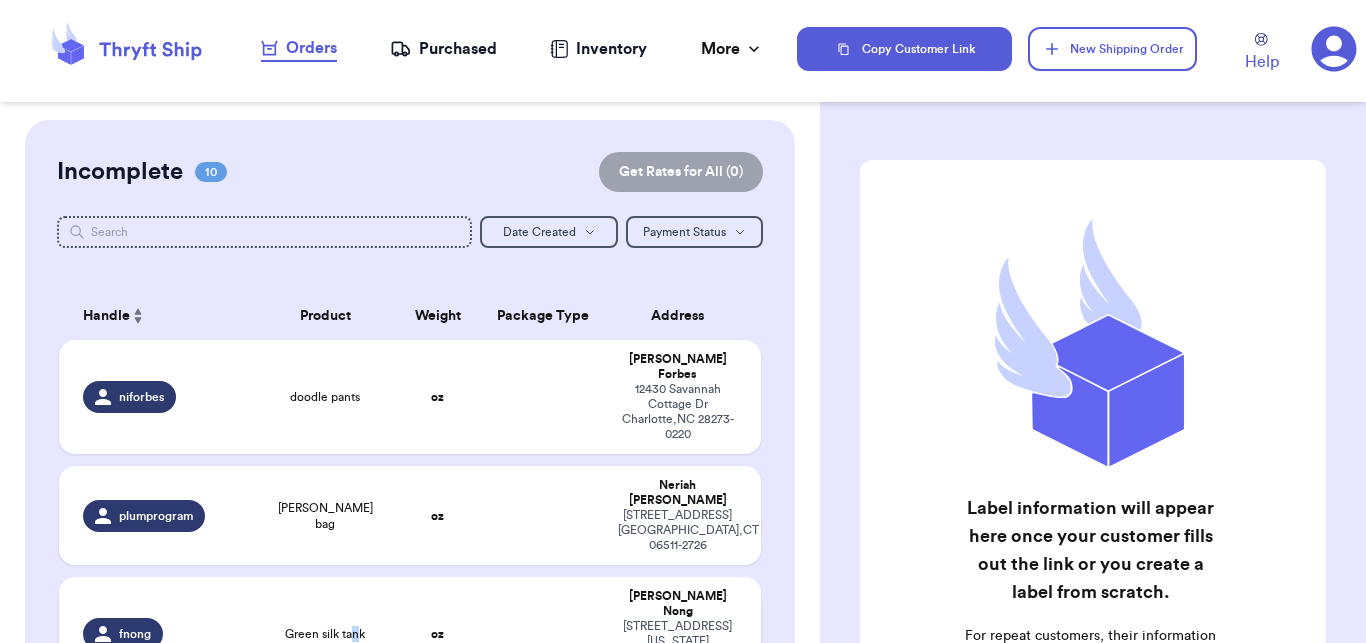 click on "Green silk tank" at bounding box center (325, 634) 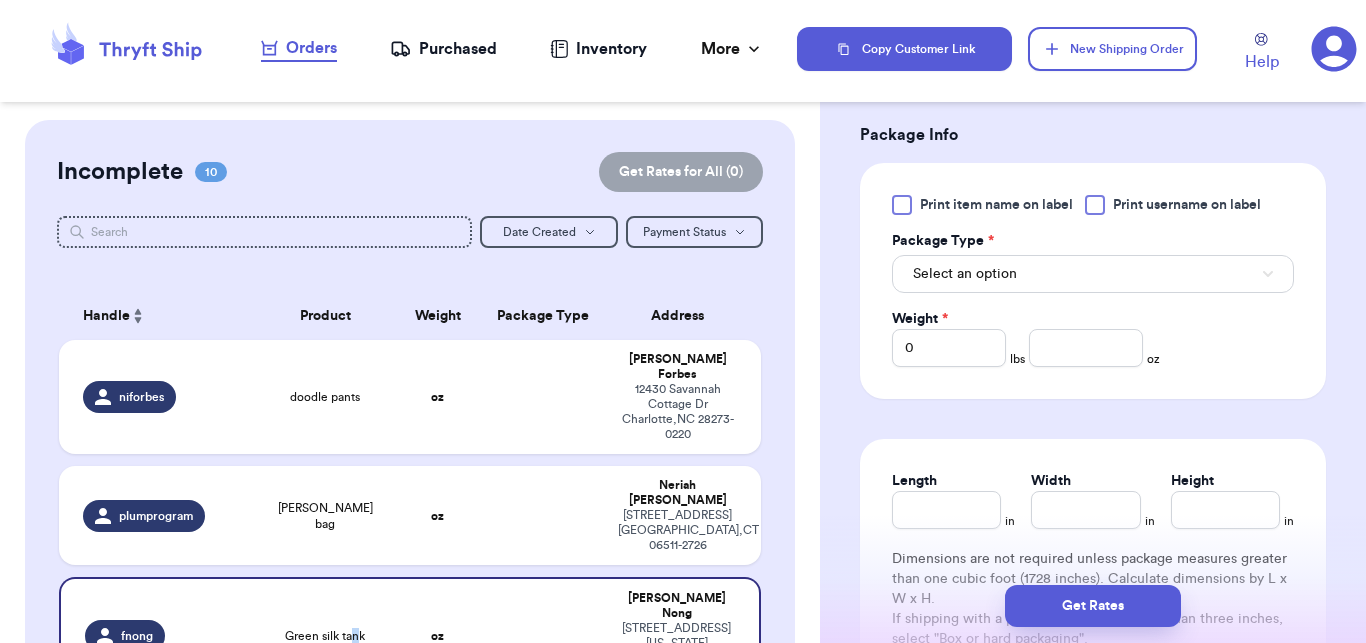 scroll, scrollTop: 790, scrollLeft: 0, axis: vertical 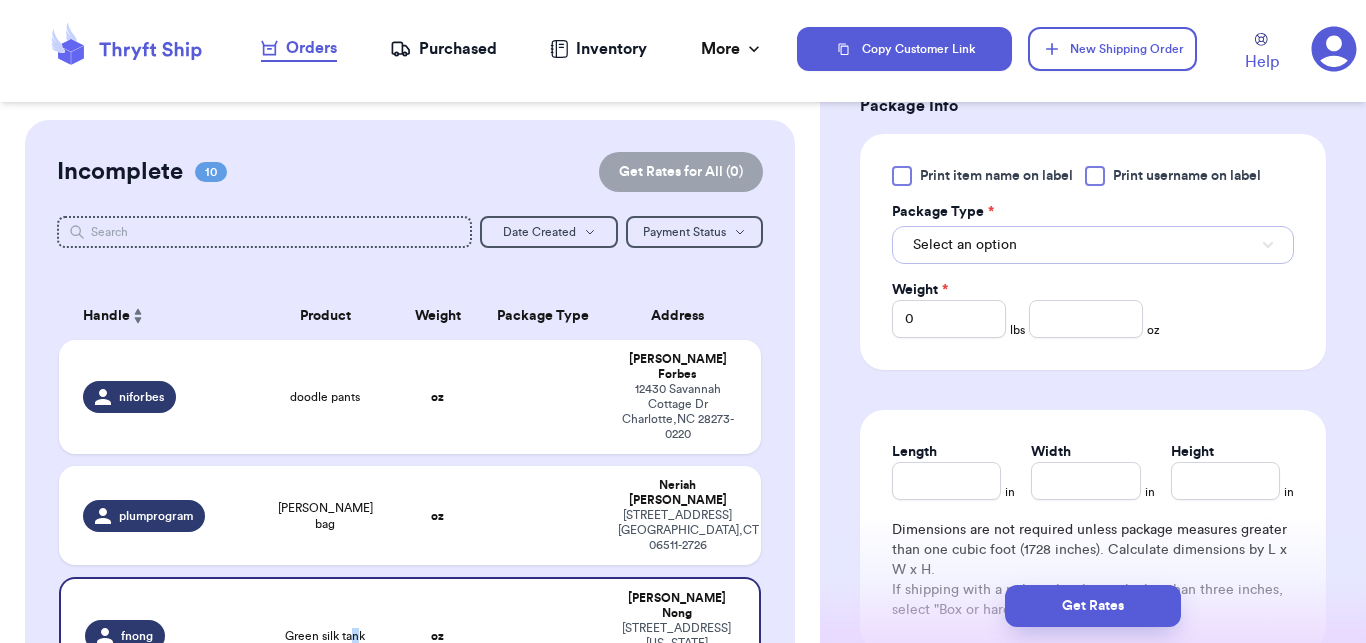 click on "Select an option" at bounding box center [1093, 245] 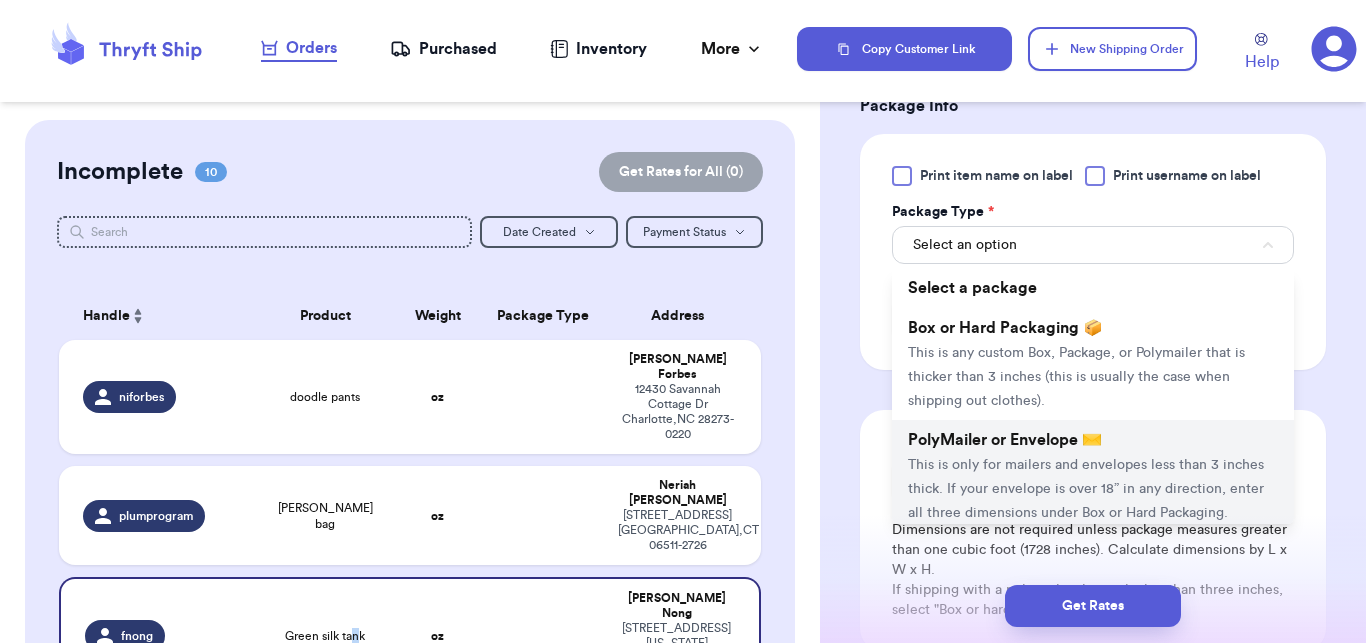 click on "This is only for mailers and envelopes less than 3 inches thick. If your envelope is over 18” in any direction, enter all three dimensions under Box or Hard Packaging." at bounding box center [1086, 489] 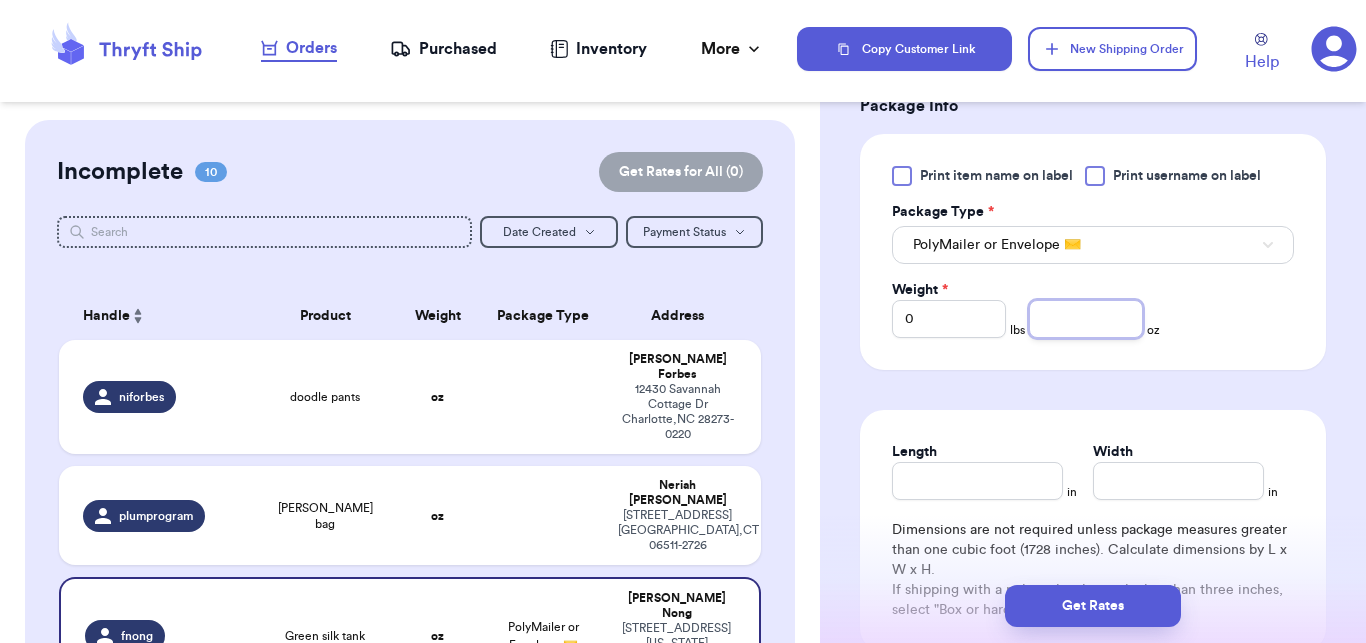 click at bounding box center (1086, 319) 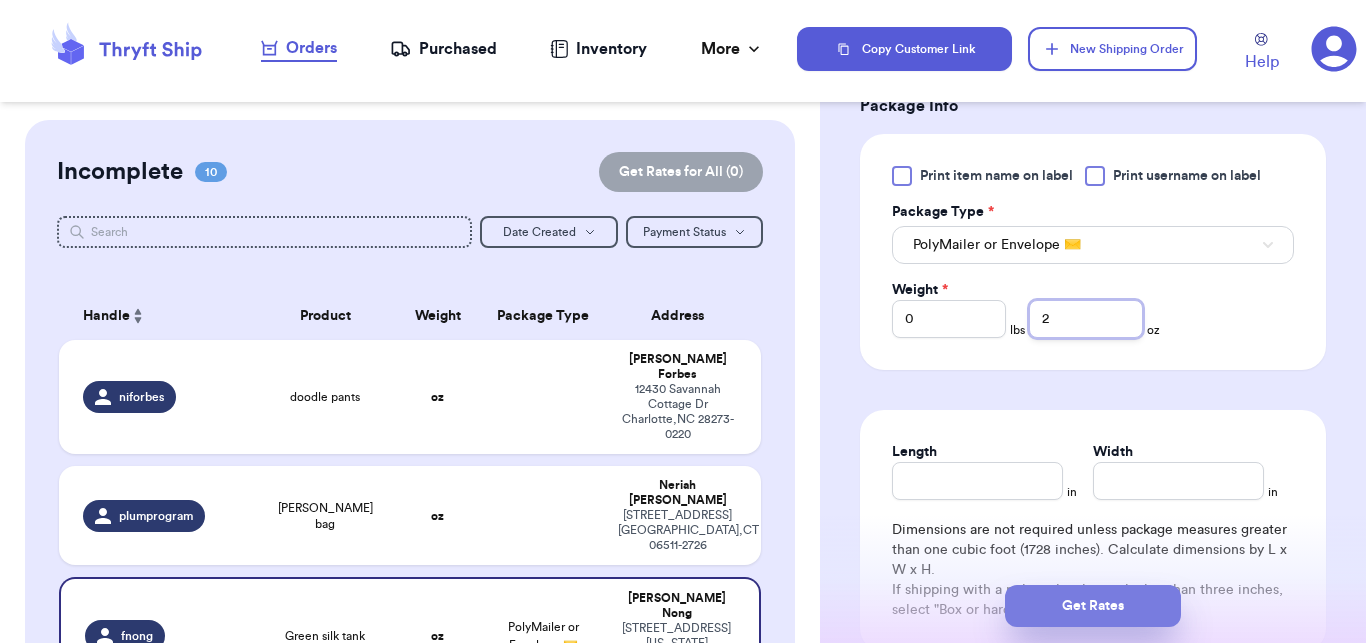 type on "2" 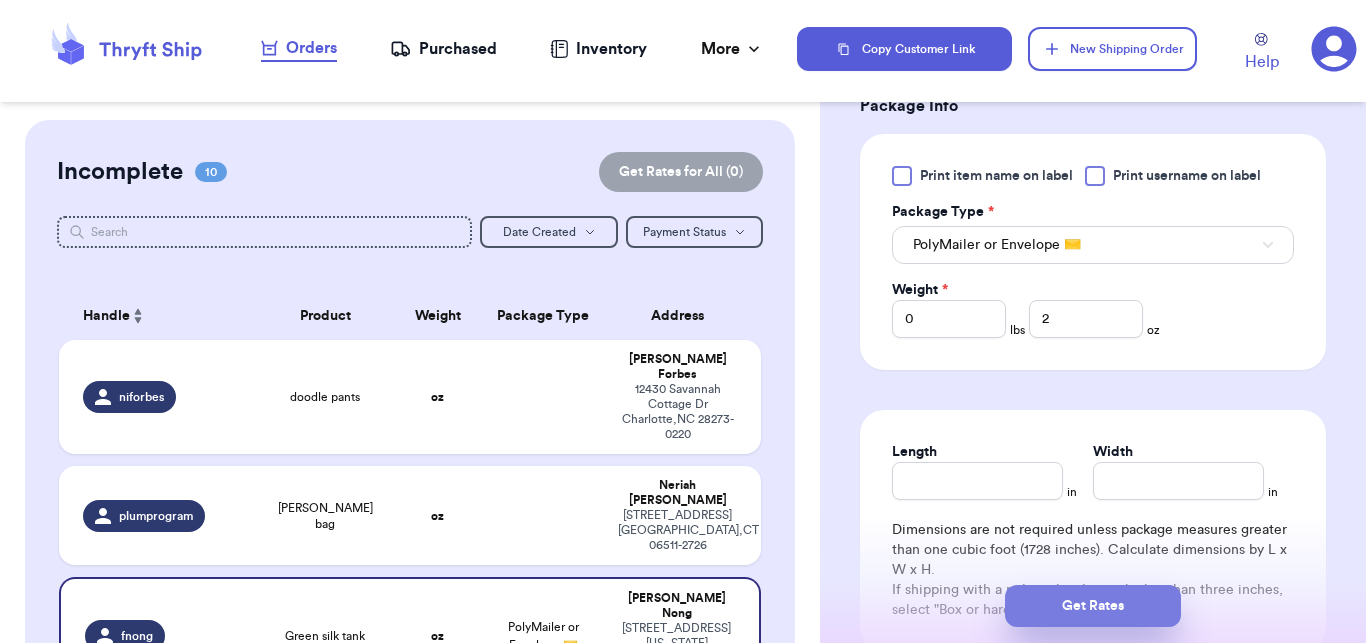 click on "Get Rates" at bounding box center (1093, 606) 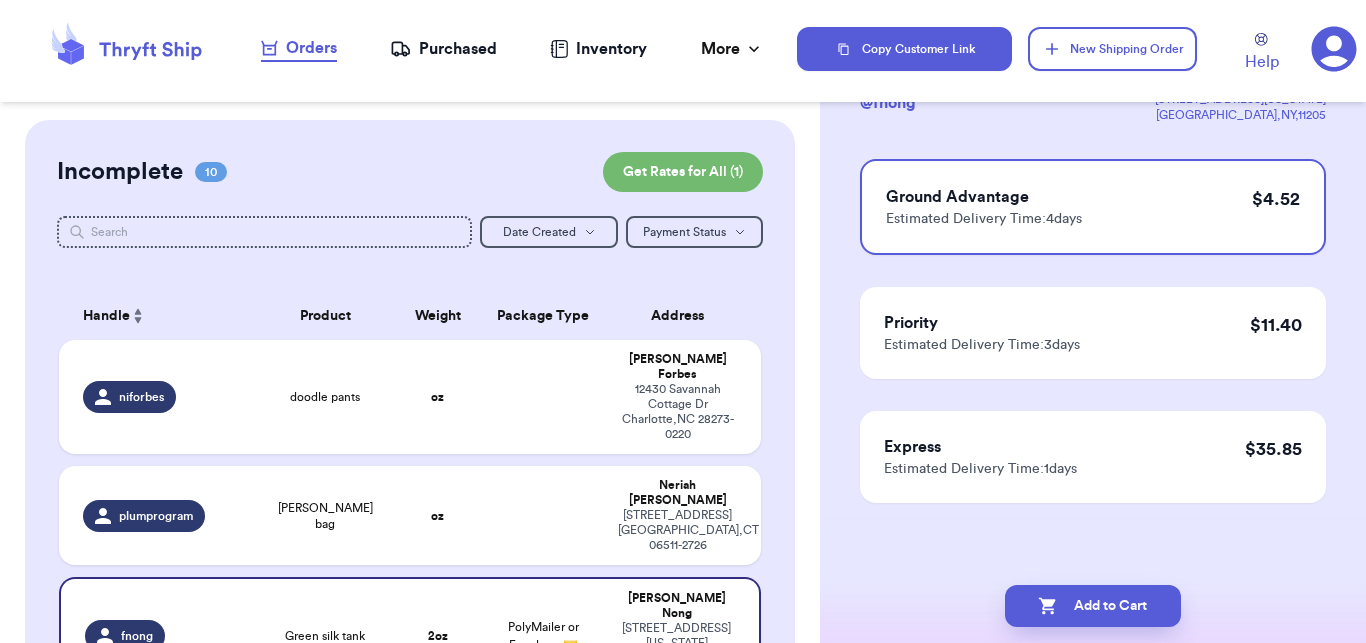 scroll, scrollTop: 161, scrollLeft: 0, axis: vertical 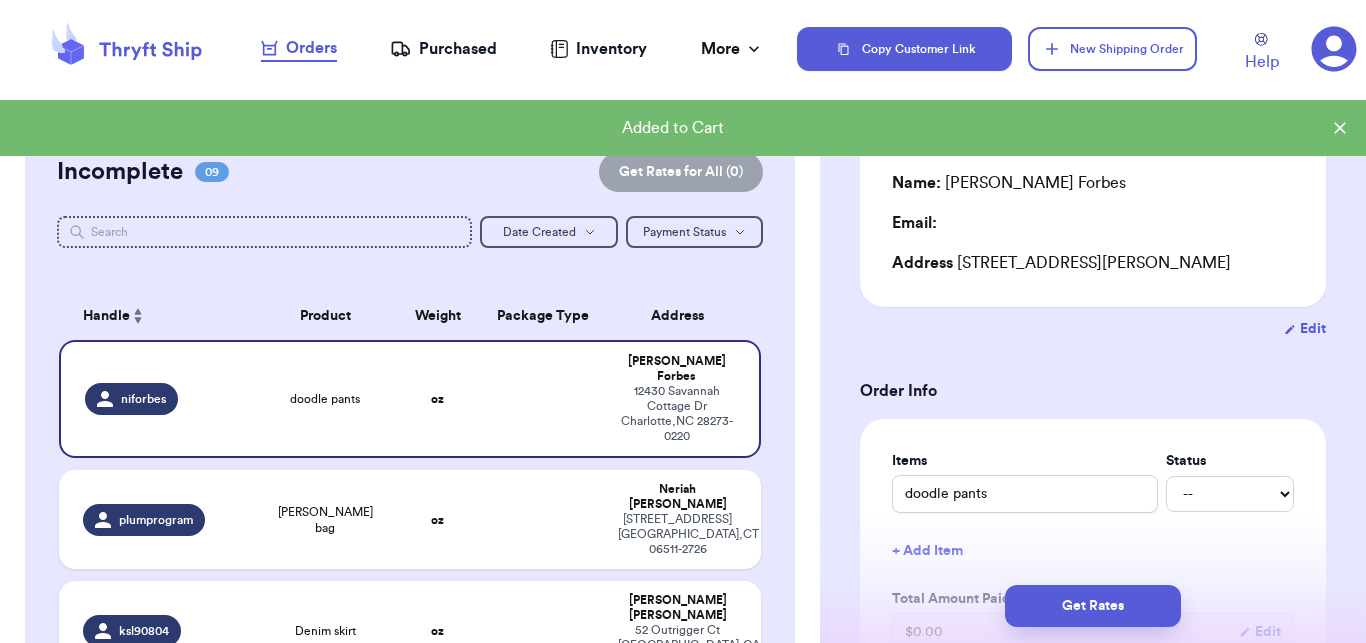 type 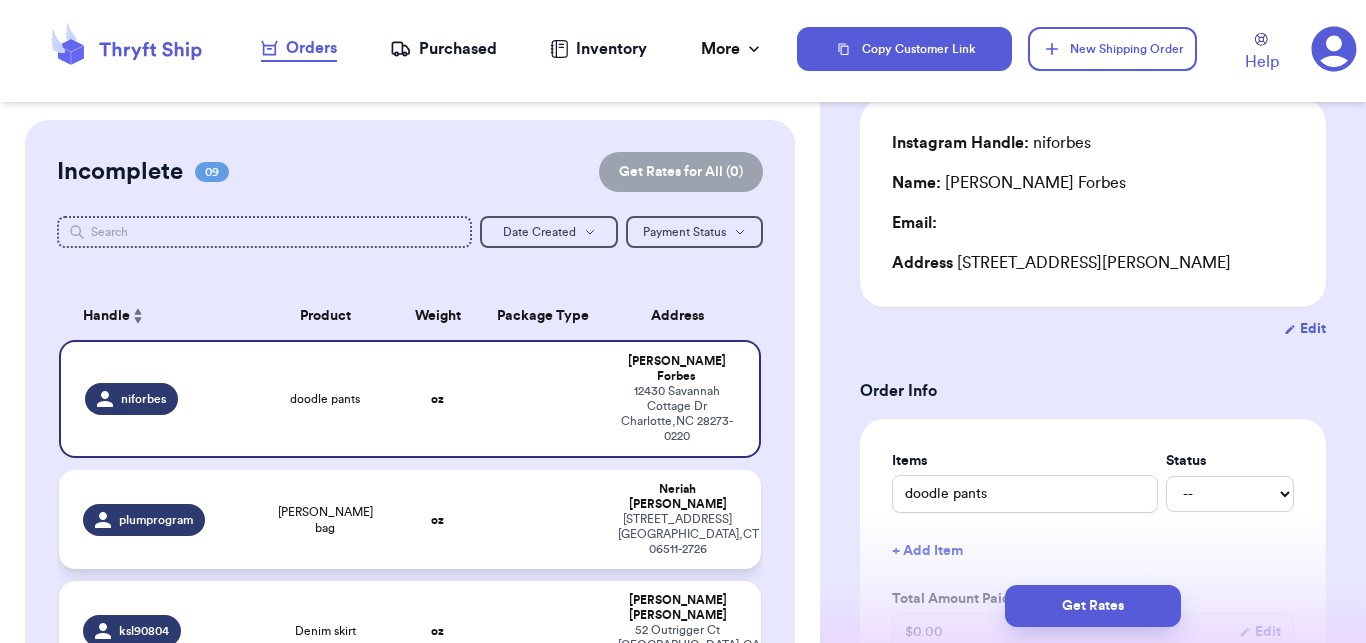 click on "oz" at bounding box center [437, 520] 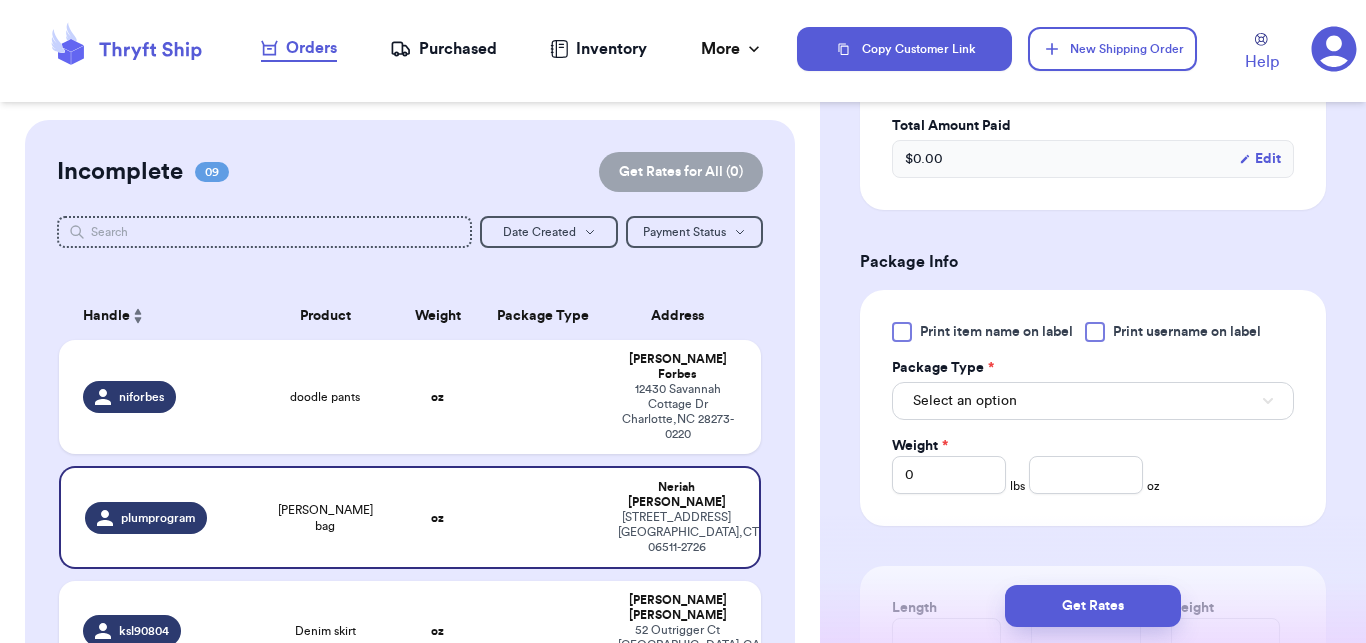 scroll, scrollTop: 739, scrollLeft: 0, axis: vertical 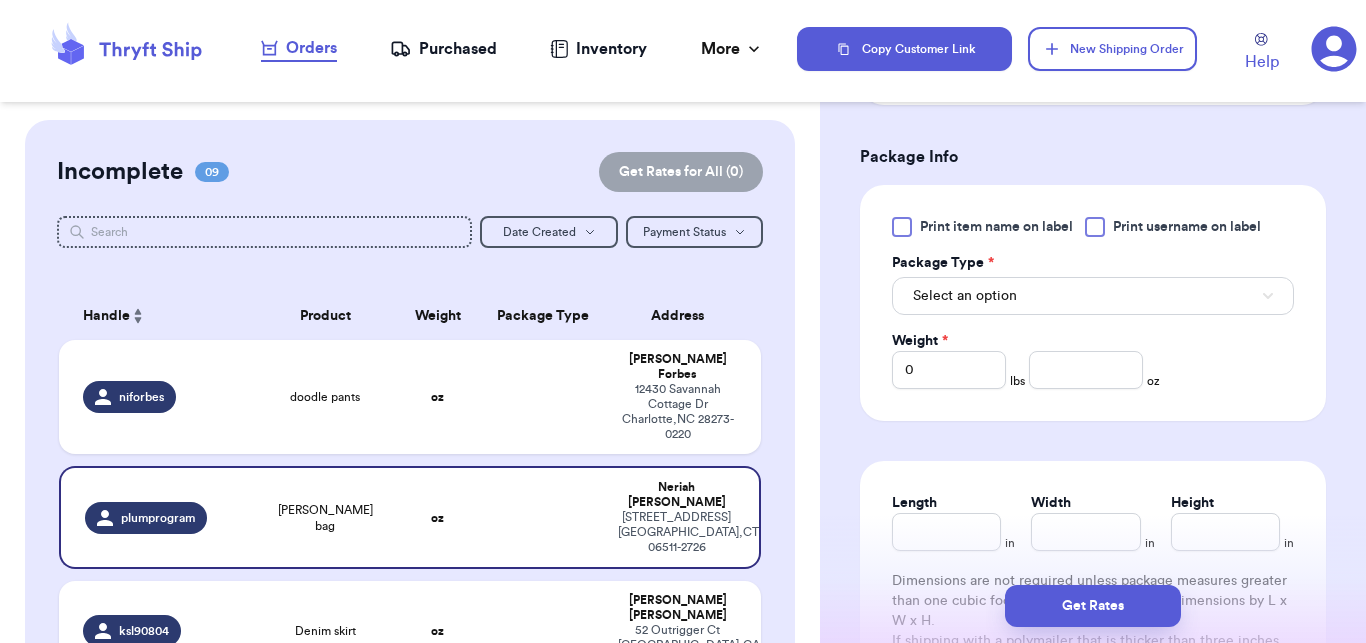 click on "Package Type *" at bounding box center [1093, 263] 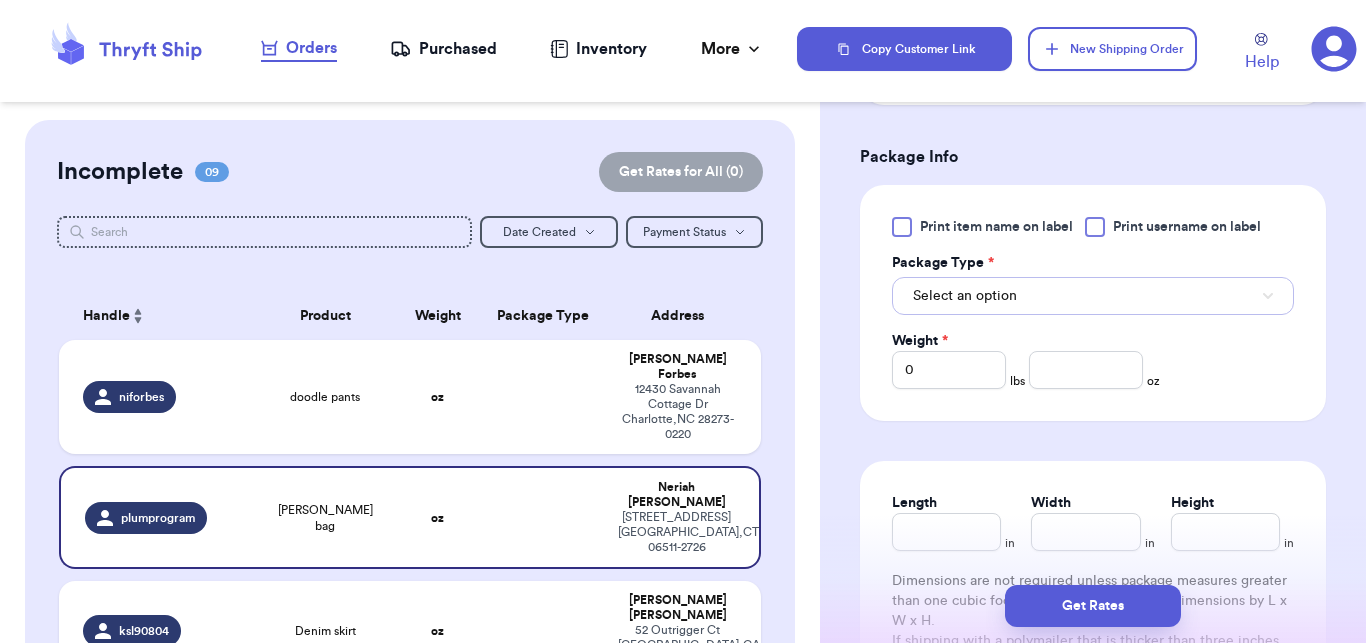 click on "Select an option" at bounding box center [1093, 296] 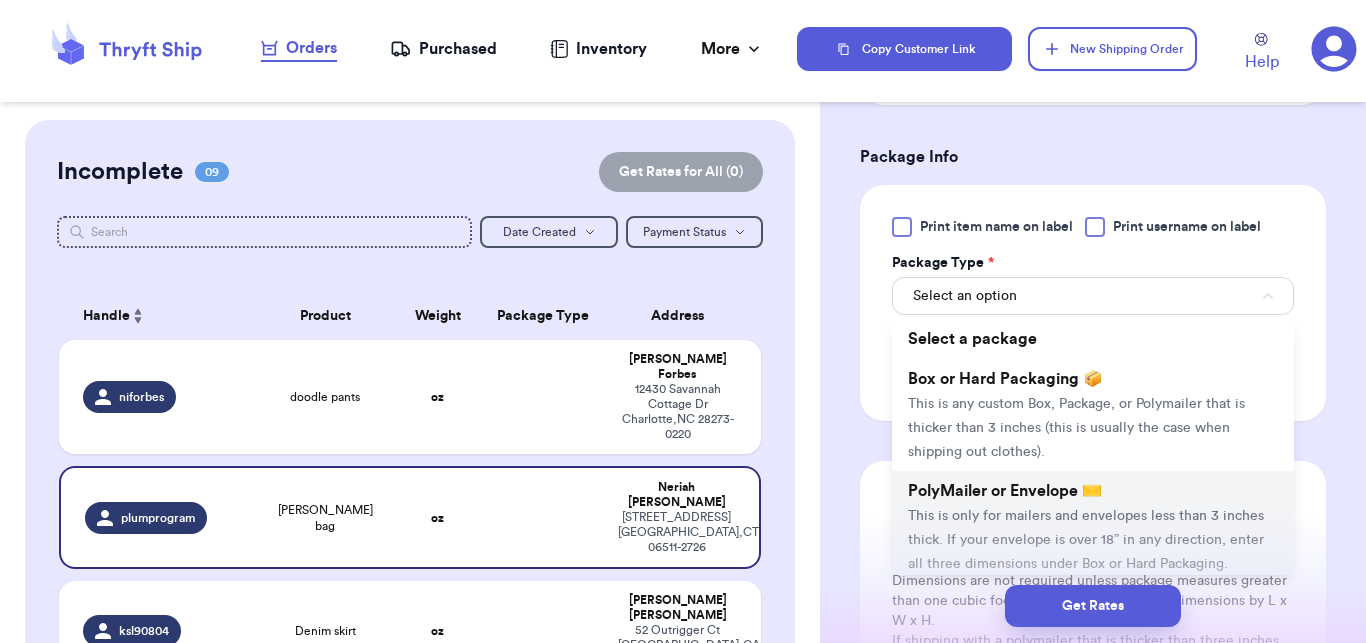 click on "PolyMailer or Envelope ✉️" at bounding box center (1005, 491) 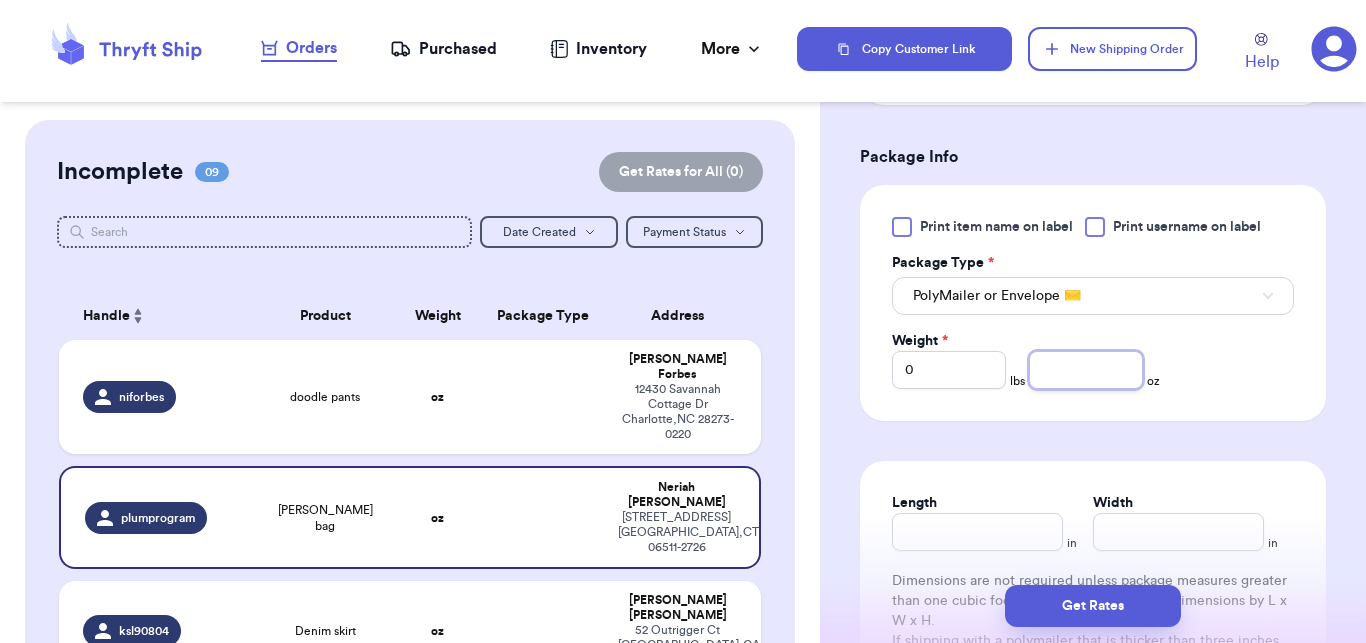 click at bounding box center [1086, 370] 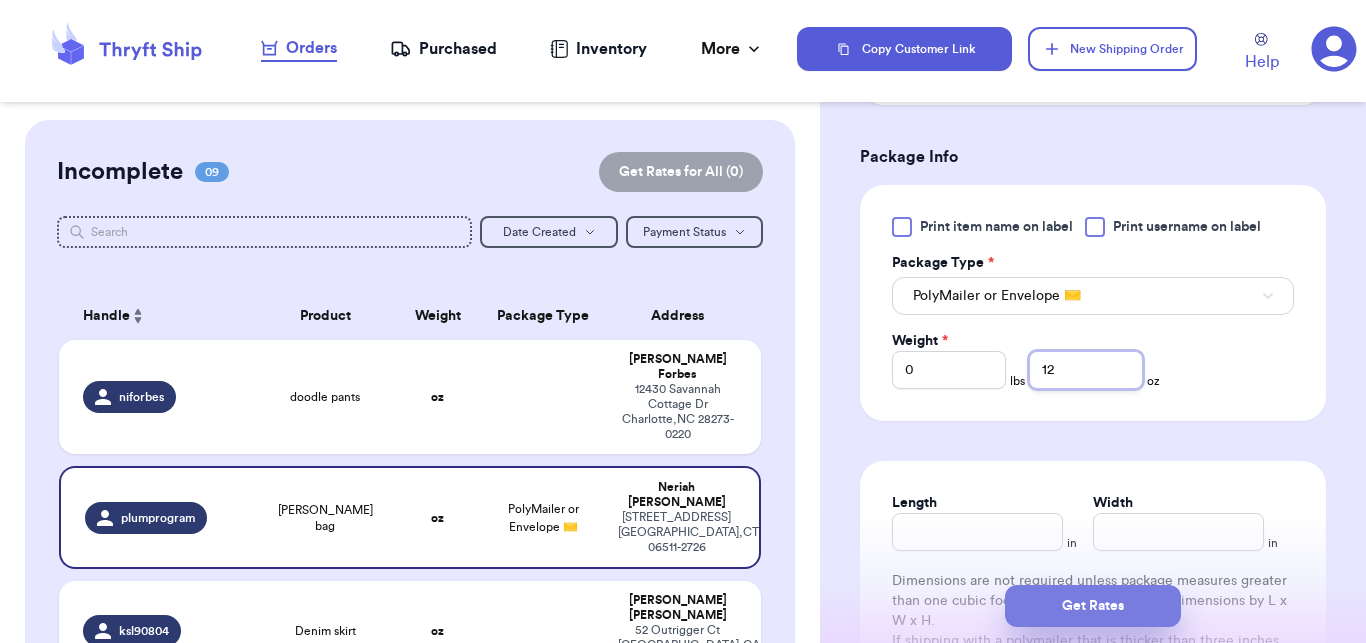 type on "12" 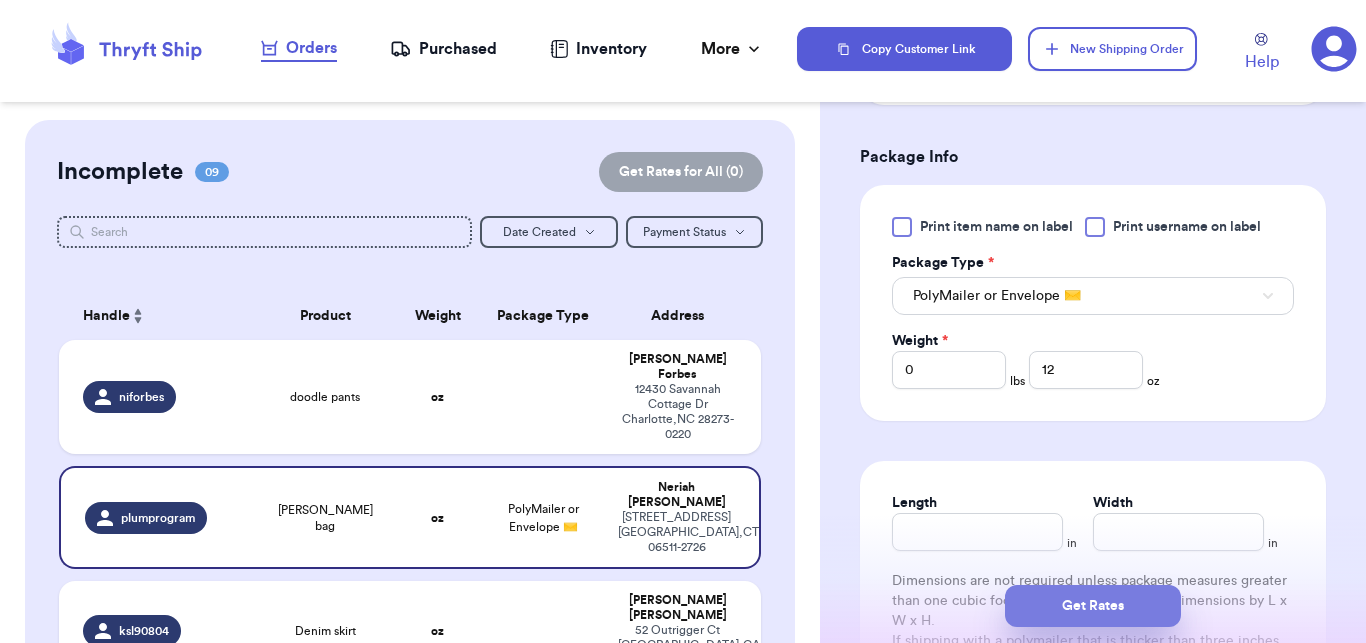 click on "Get Rates" at bounding box center [1093, 606] 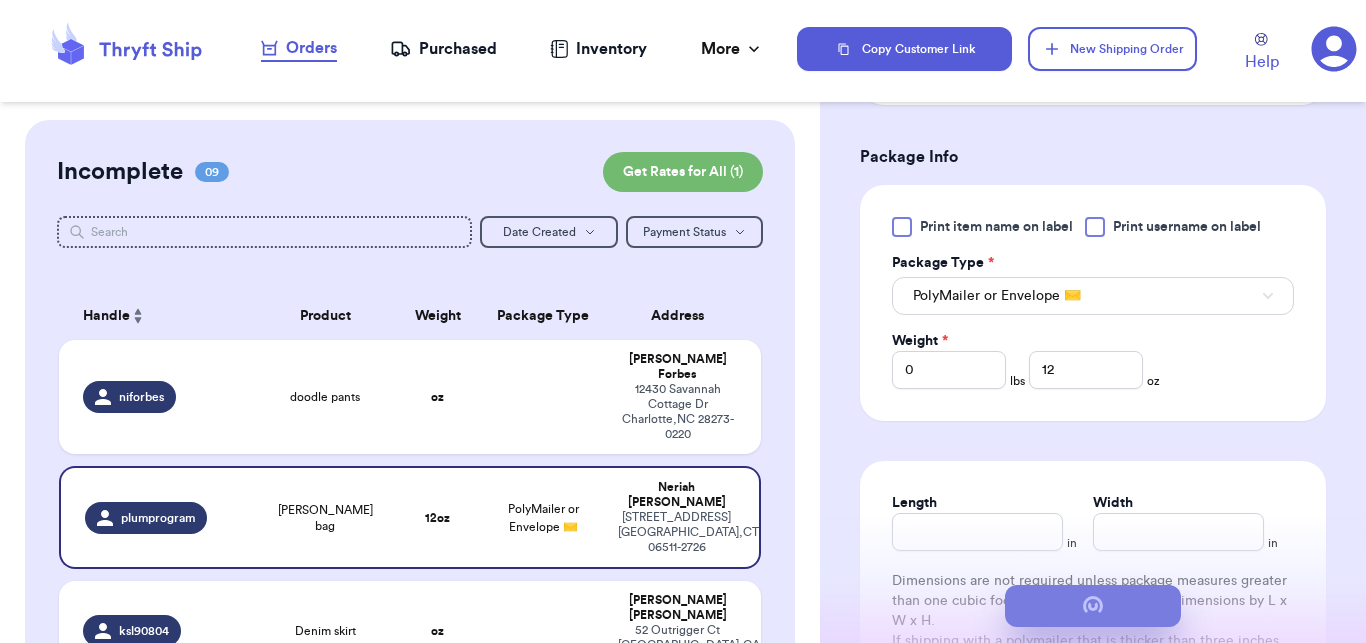 scroll, scrollTop: 0, scrollLeft: 0, axis: both 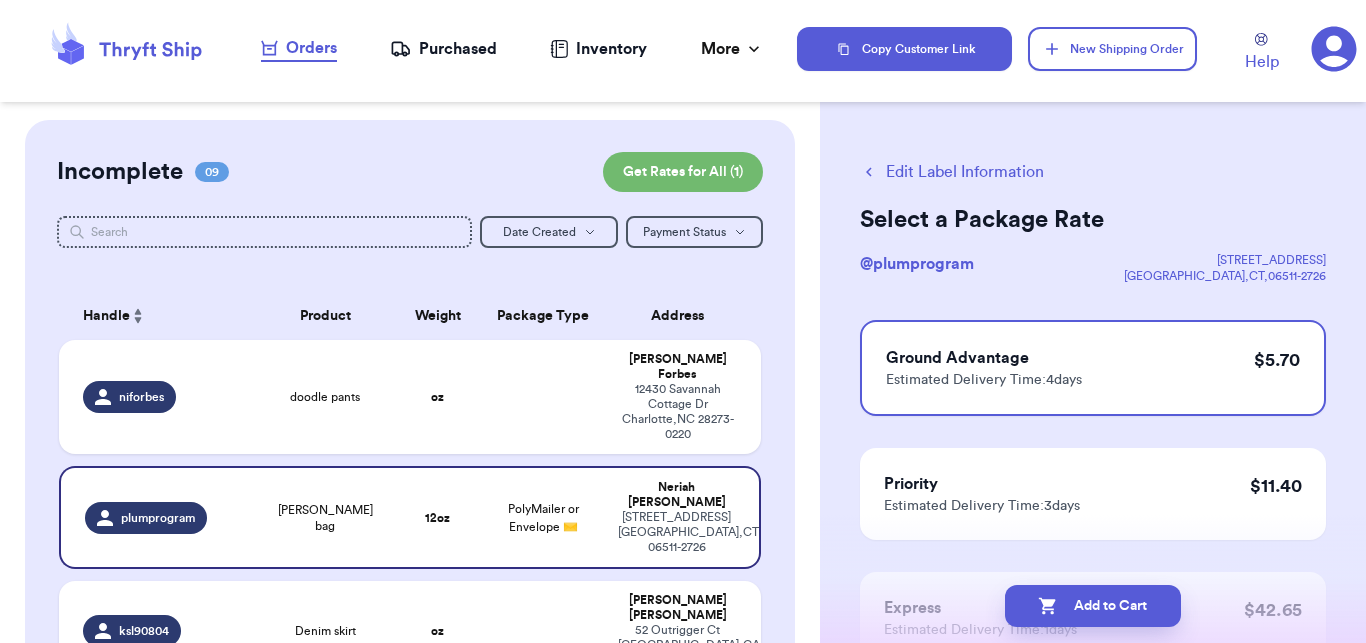 click on "Add to Cart" at bounding box center (1093, 606) 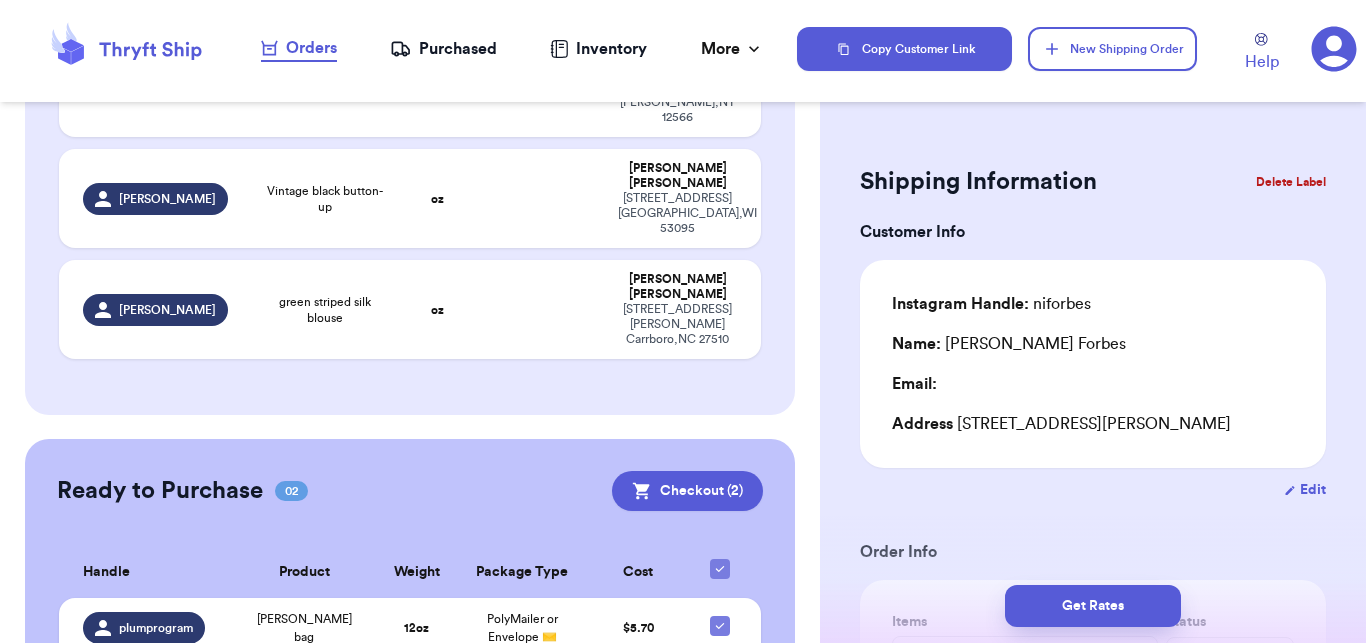 click on "Checkout ( 2 )" at bounding box center [687, 491] 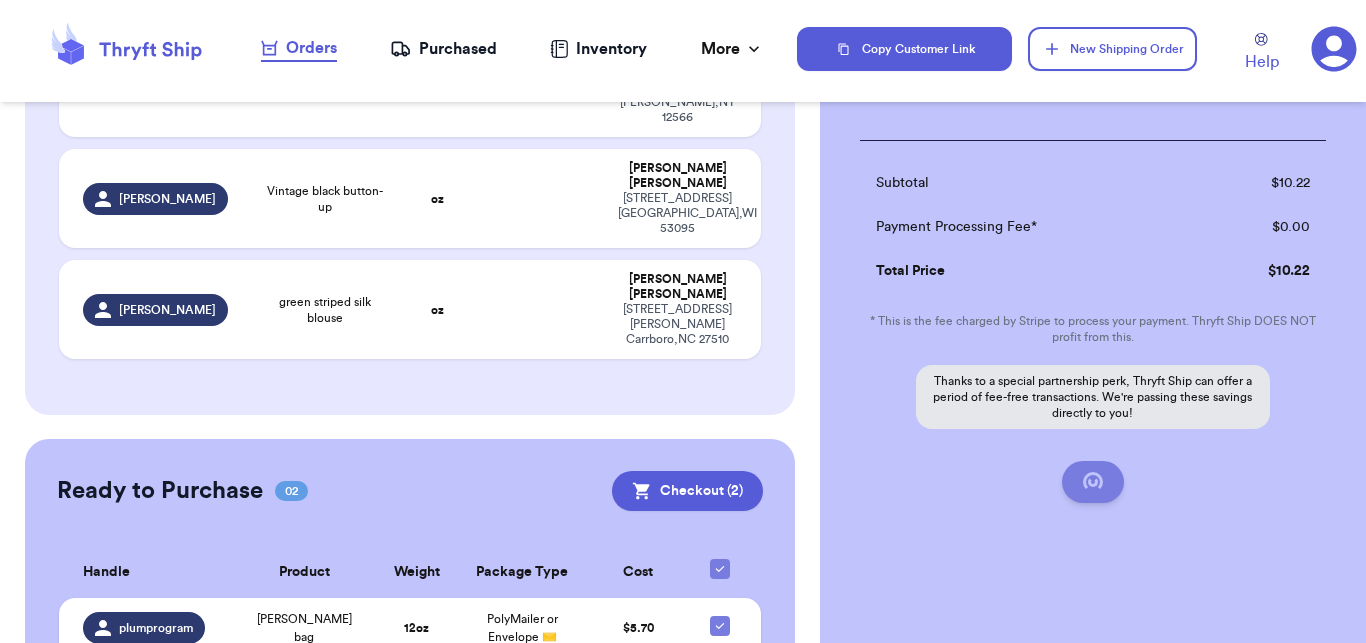 checkbox on "false" 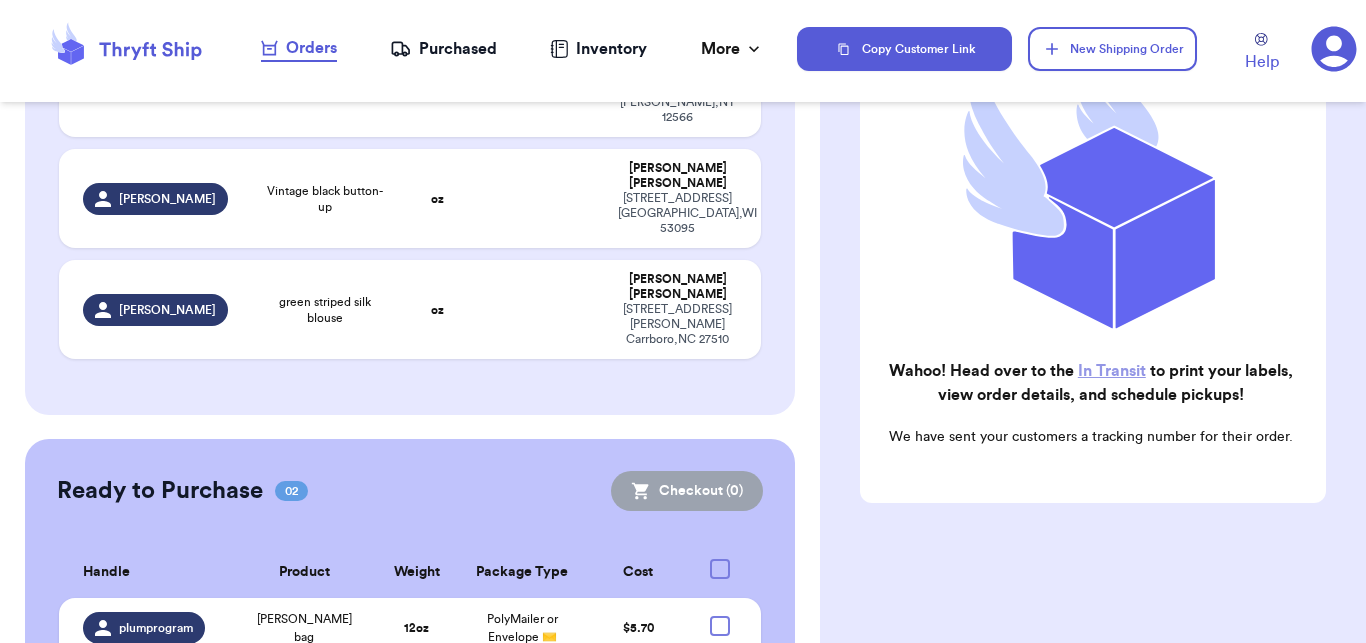 scroll, scrollTop: 296, scrollLeft: 0, axis: vertical 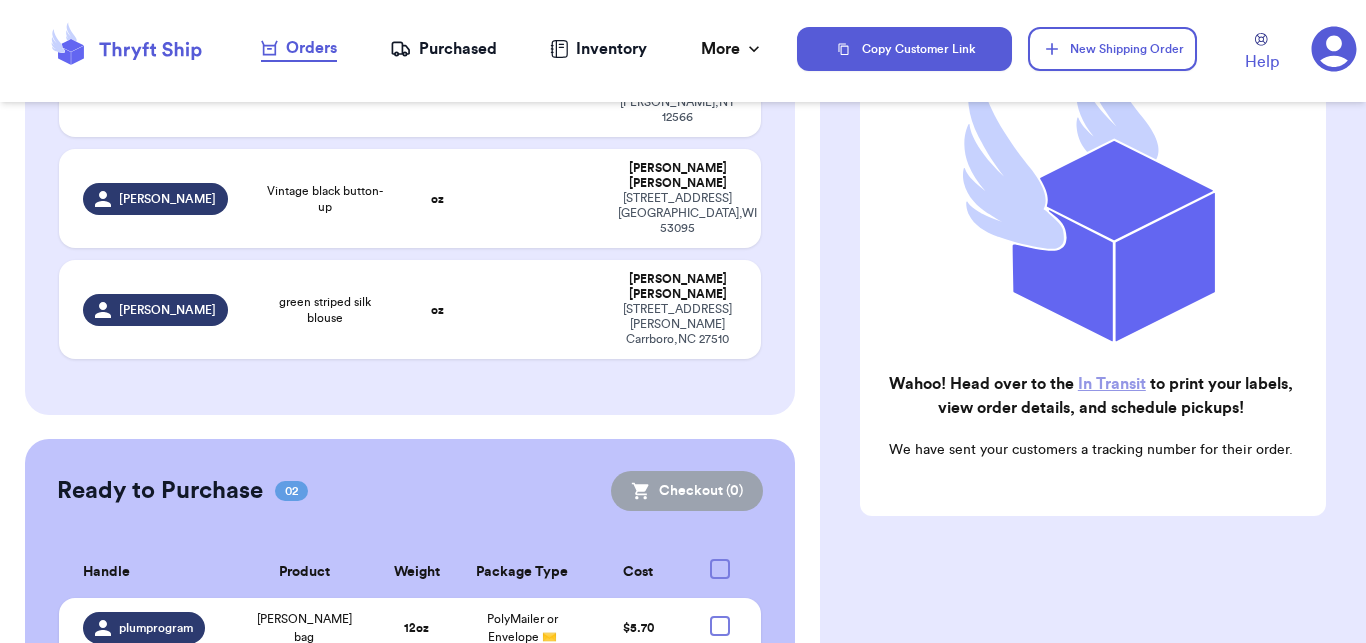 checkbox on "true" 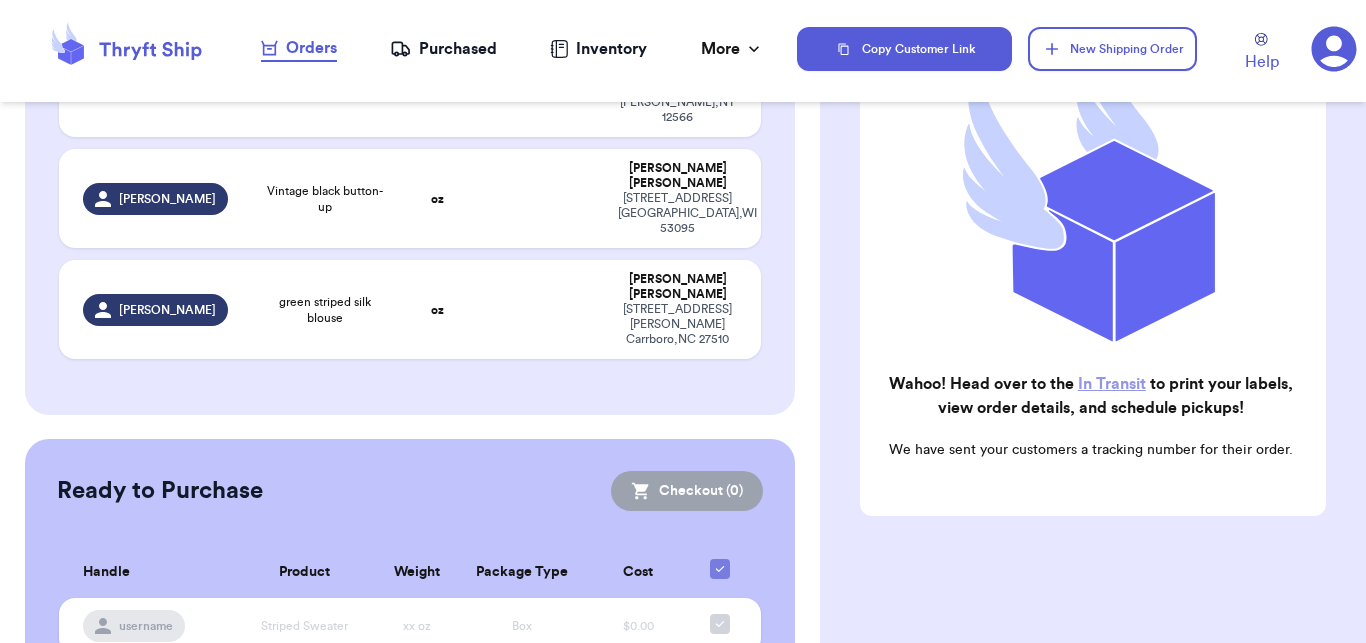 scroll, scrollTop: 783, scrollLeft: 0, axis: vertical 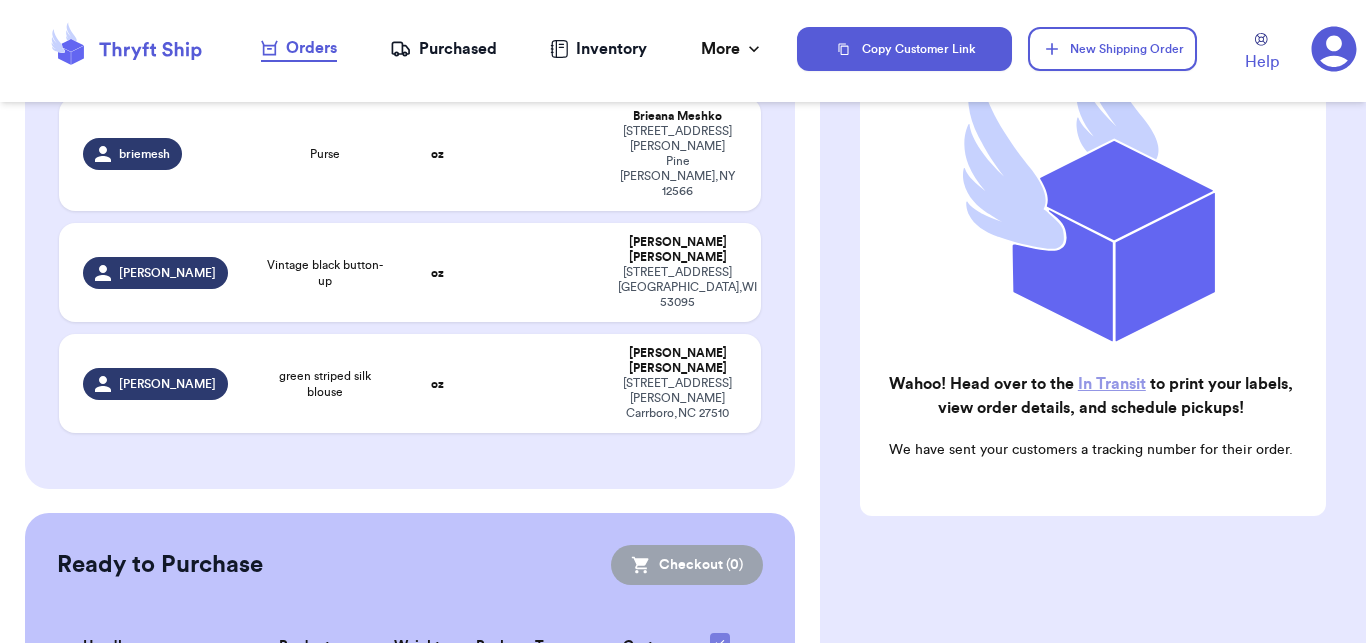 click on "Purchased" at bounding box center (443, 49) 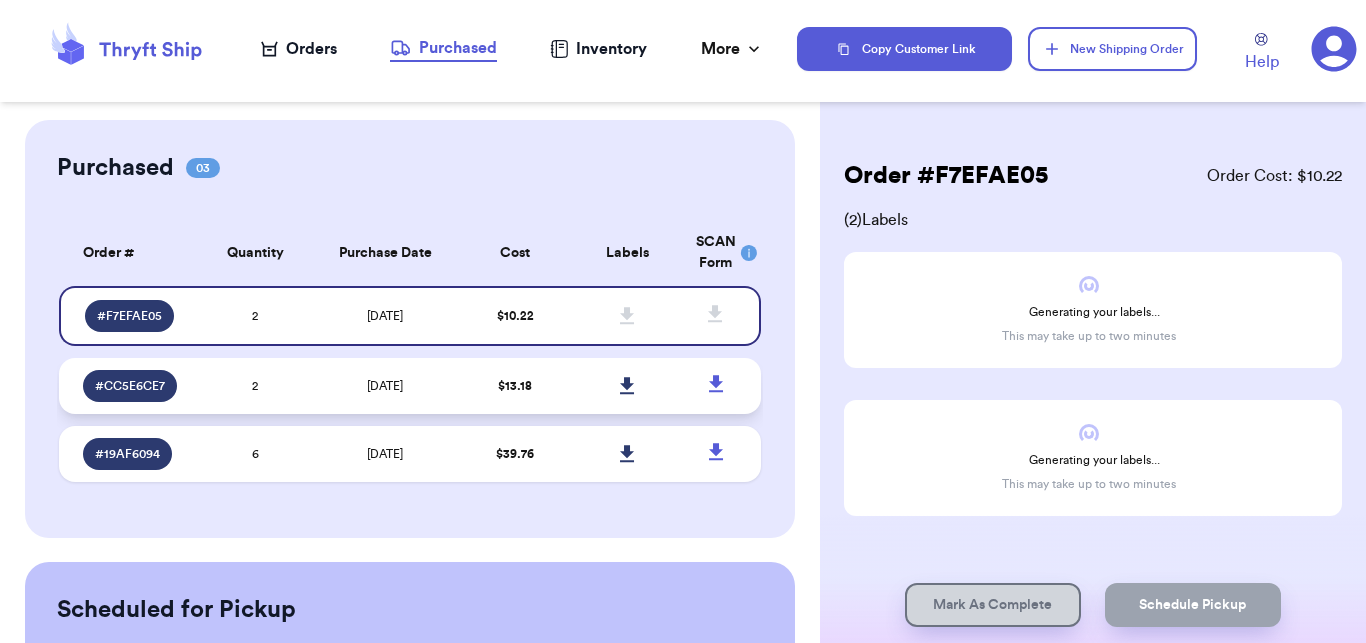 click on "[DATE]" at bounding box center [385, 386] 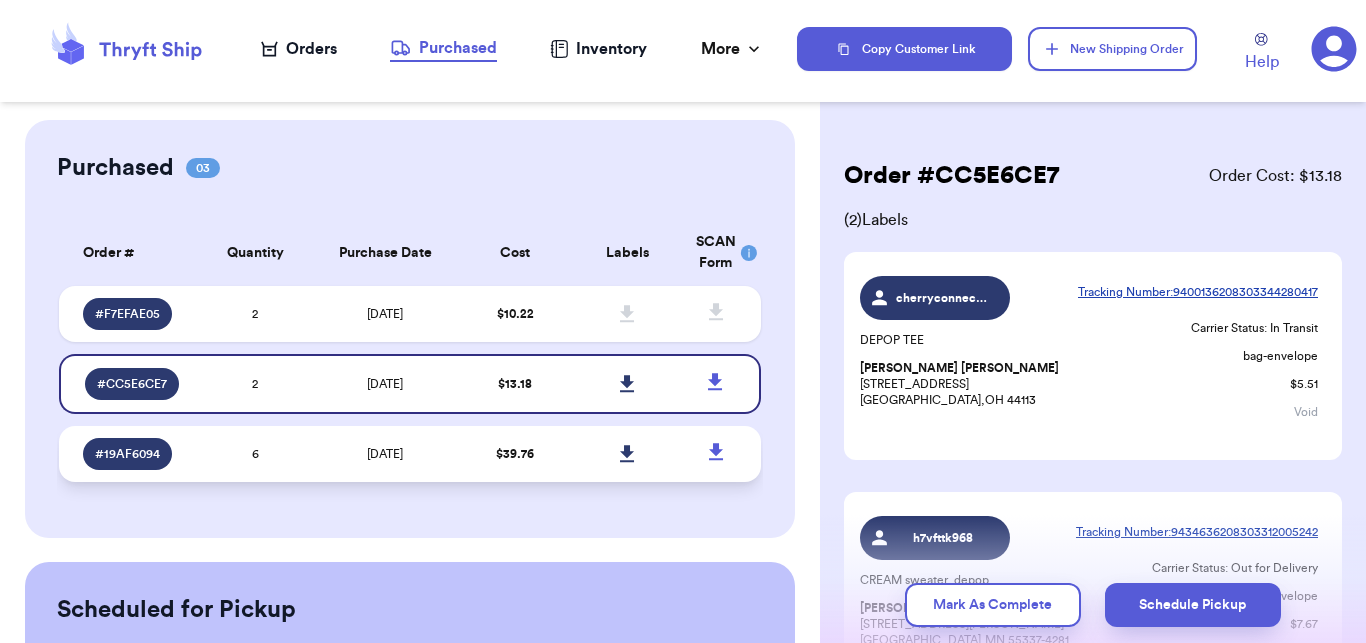 click on "[DATE]" at bounding box center (385, 454) 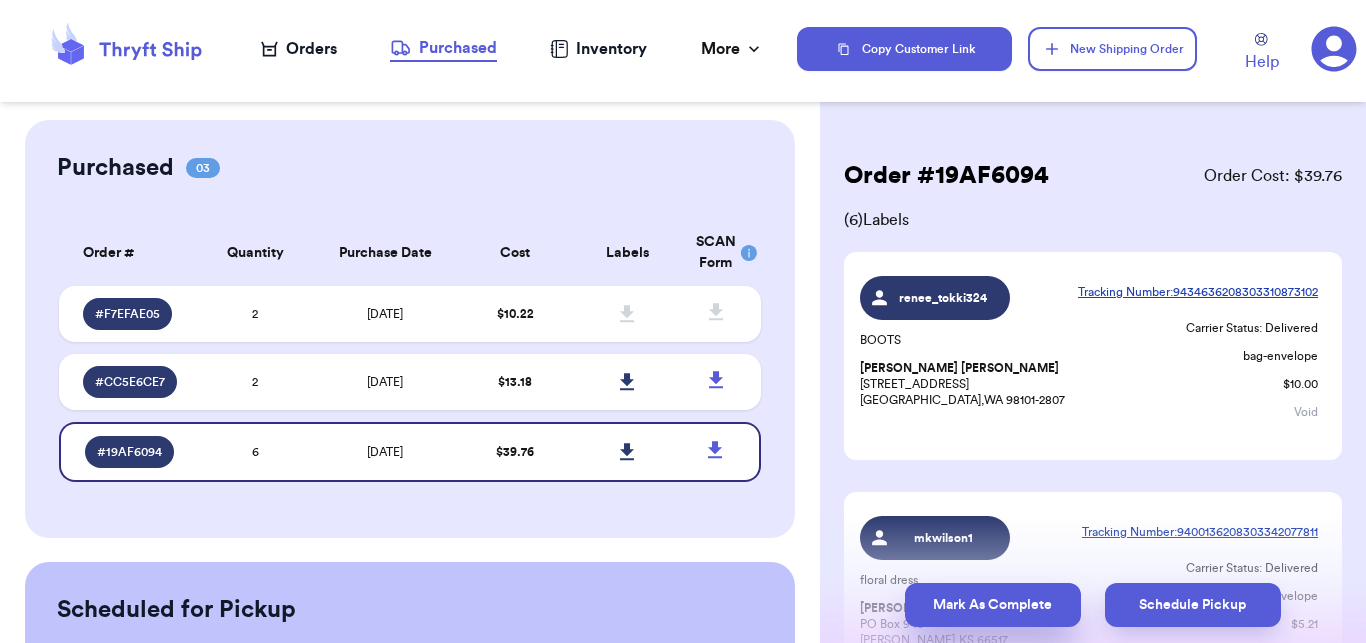 click on "Mark As Complete" at bounding box center [993, 605] 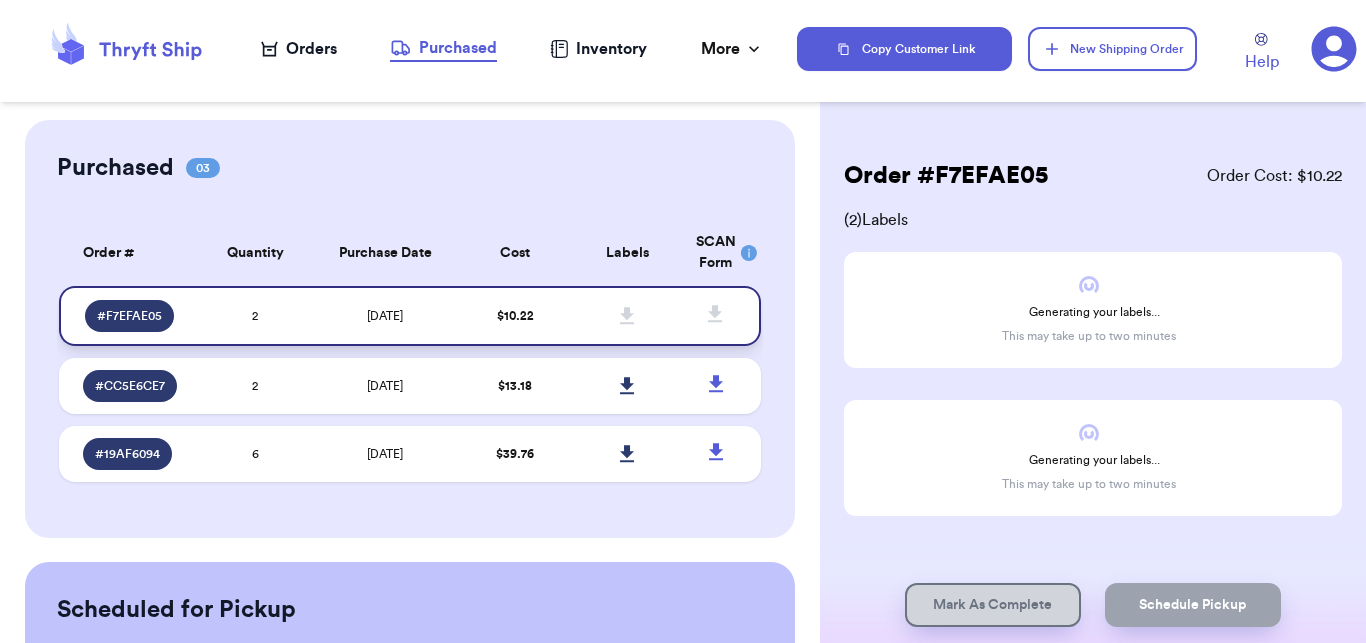 click on "[DATE]" at bounding box center (385, 386) 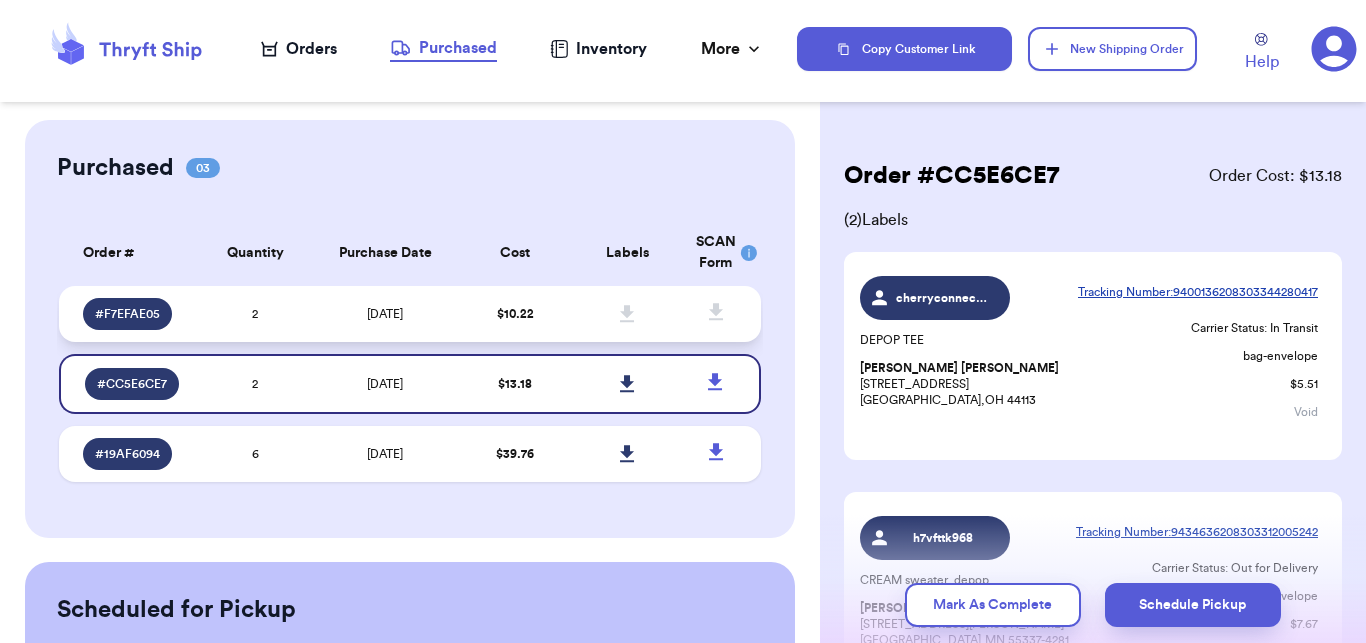 click on "[DATE]" at bounding box center [385, 314] 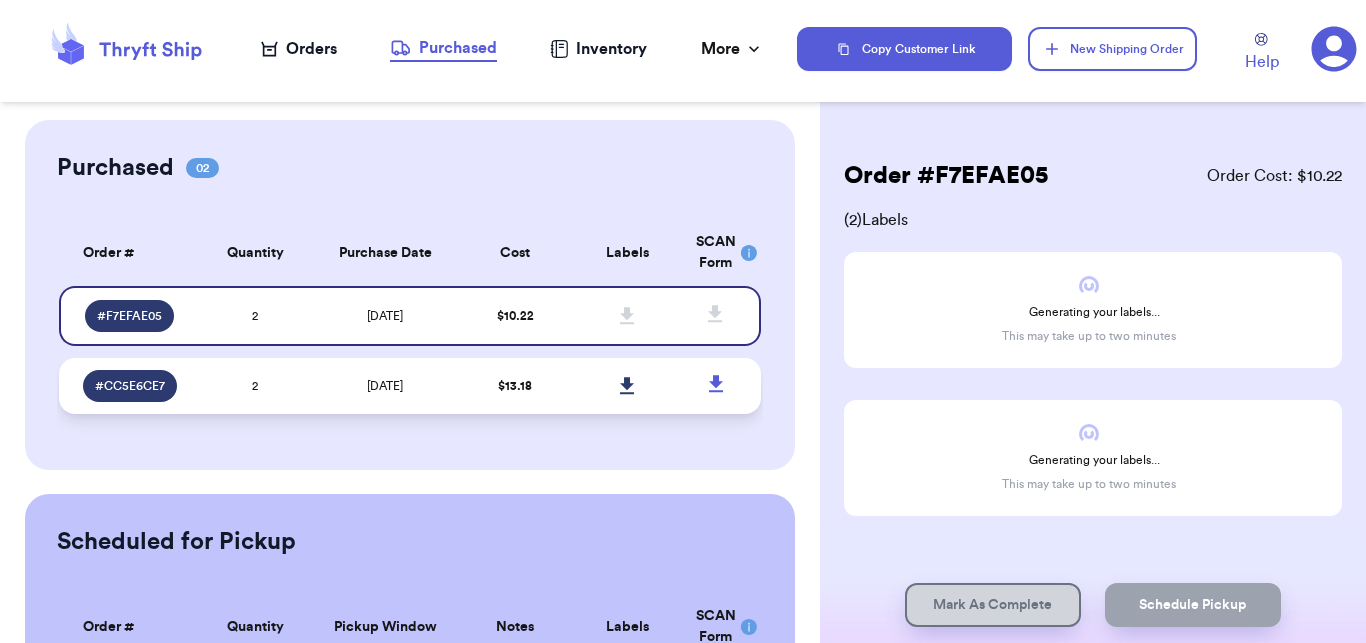 click on "[DATE]" at bounding box center [385, 386] 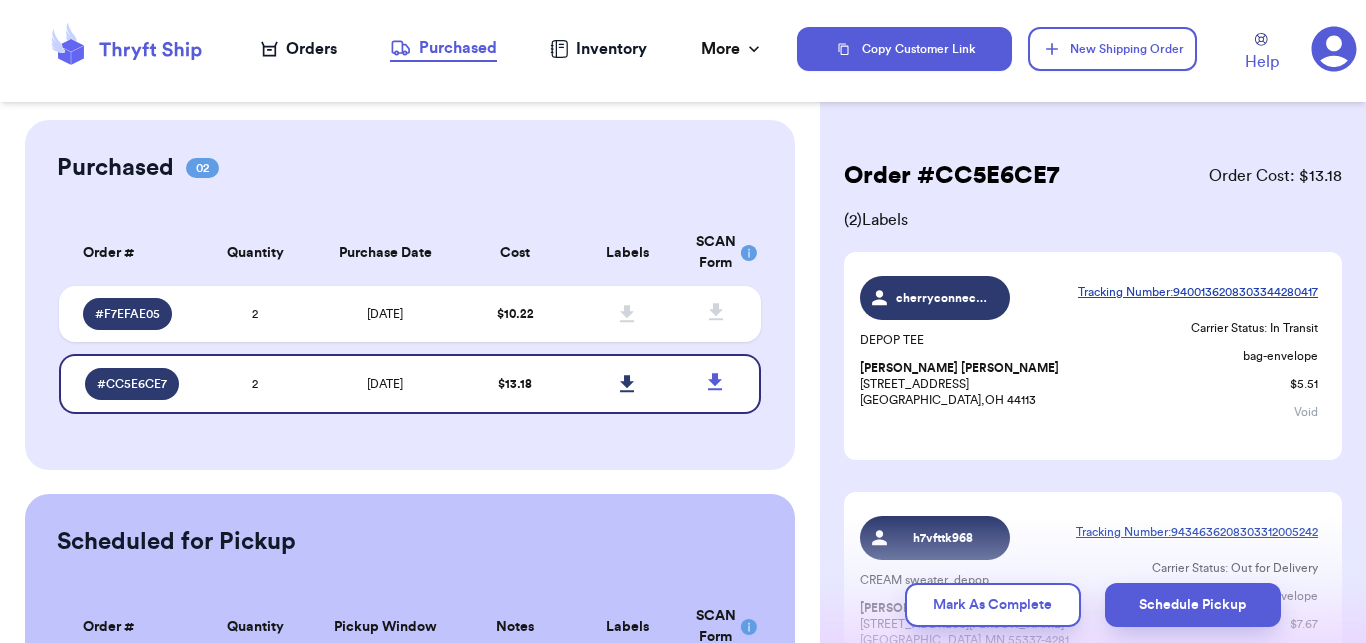 click on "Purchase Date" at bounding box center (385, 253) 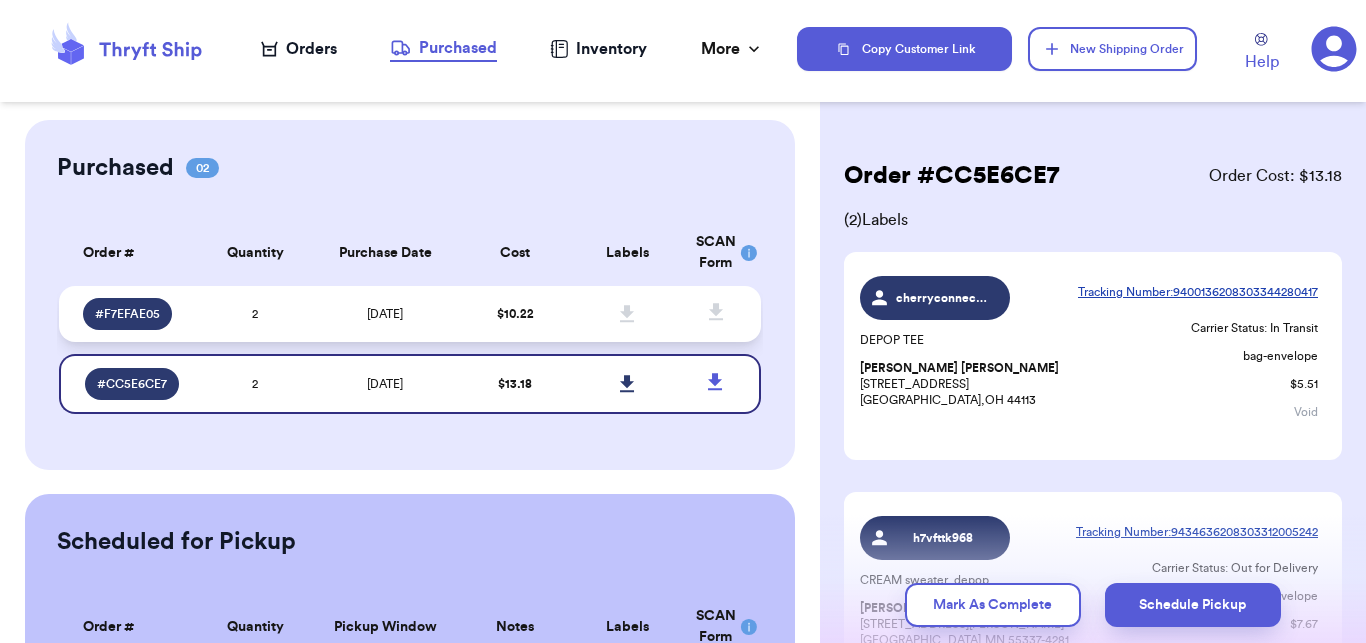 click on "[DATE]" at bounding box center (385, 314) 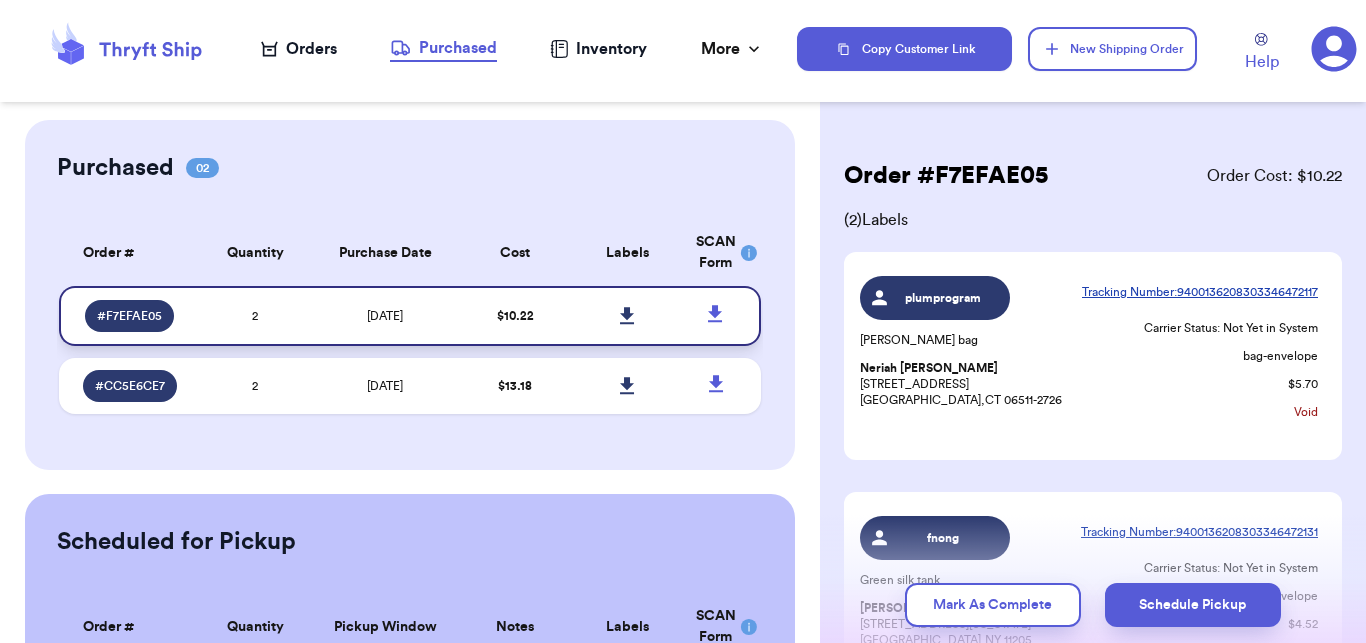 click 